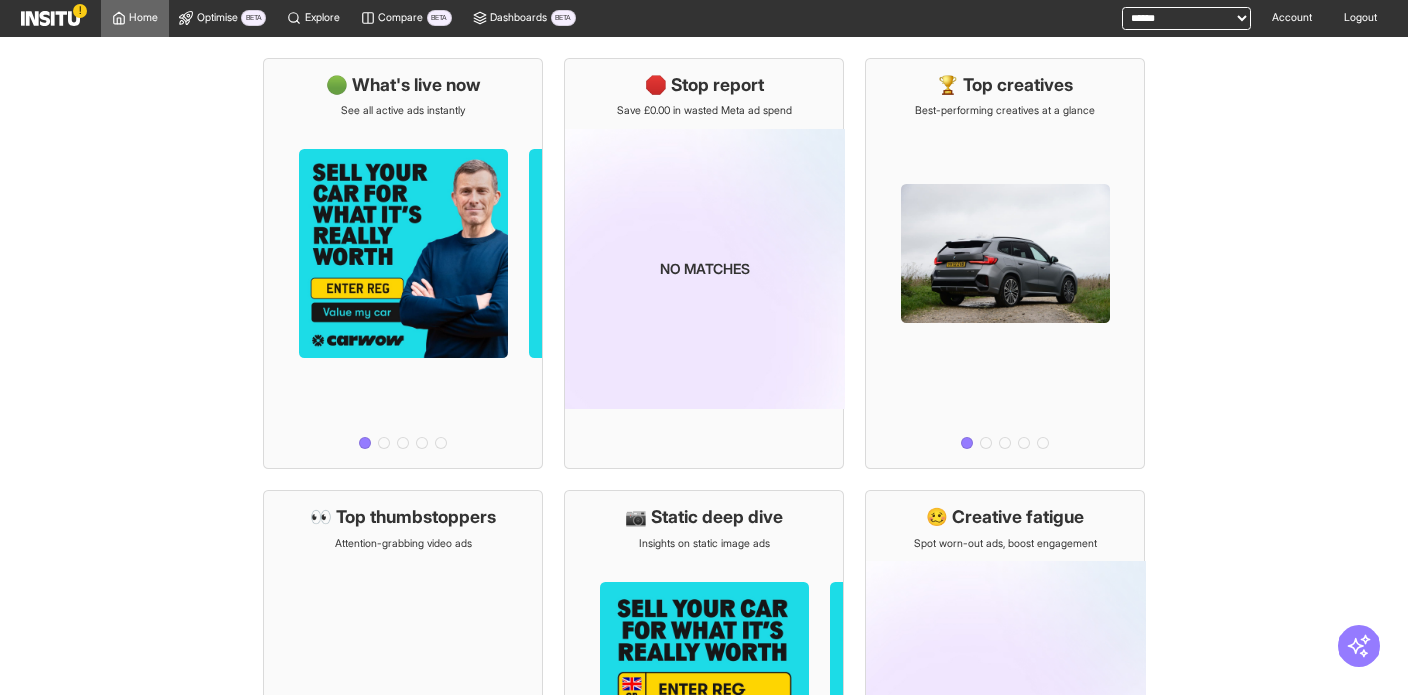 scroll, scrollTop: 0, scrollLeft: 0, axis: both 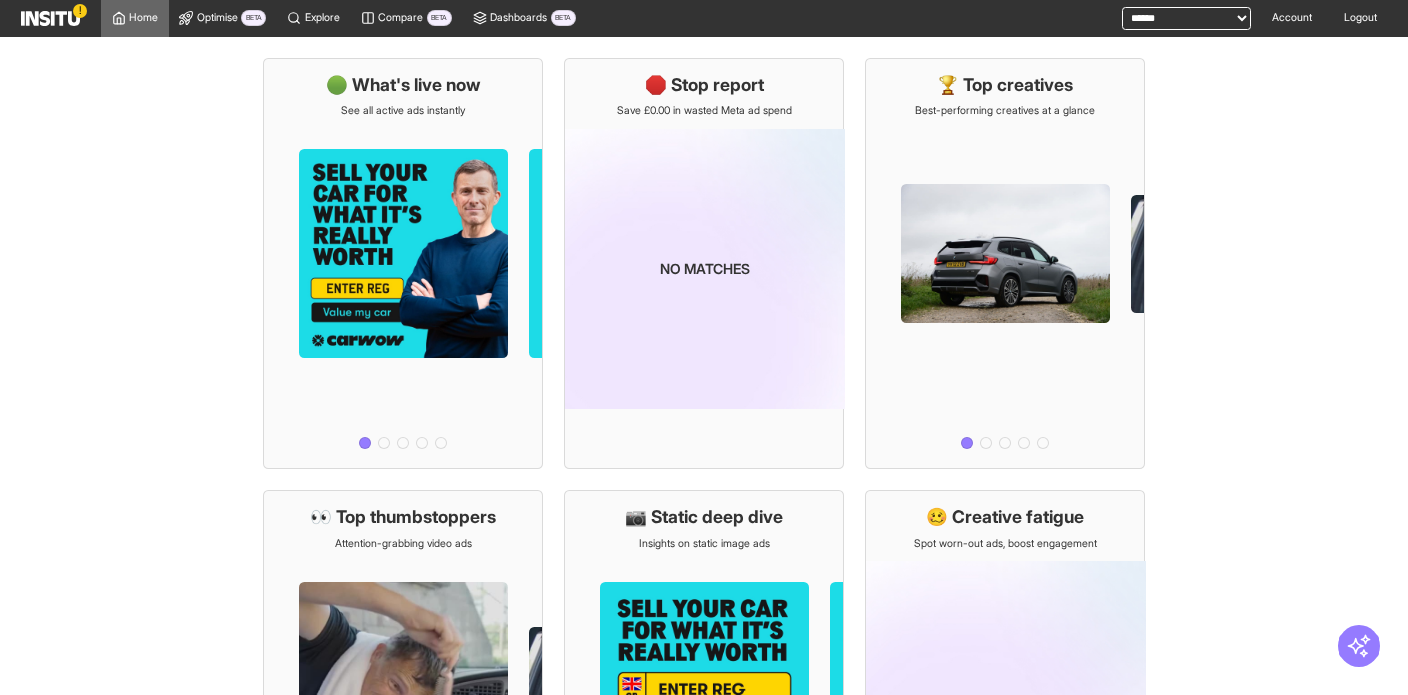 click on "**********" at bounding box center [1186, 18] 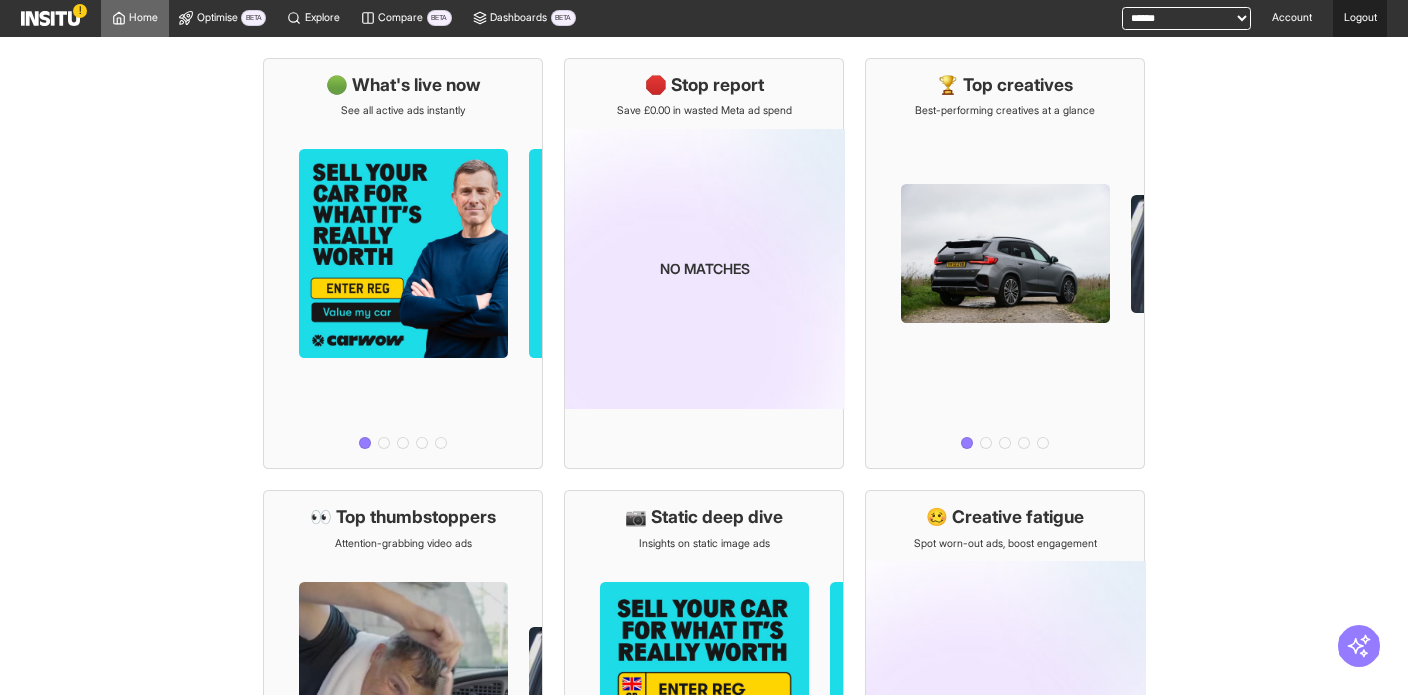 click on "Logout" at bounding box center [1360, 18] 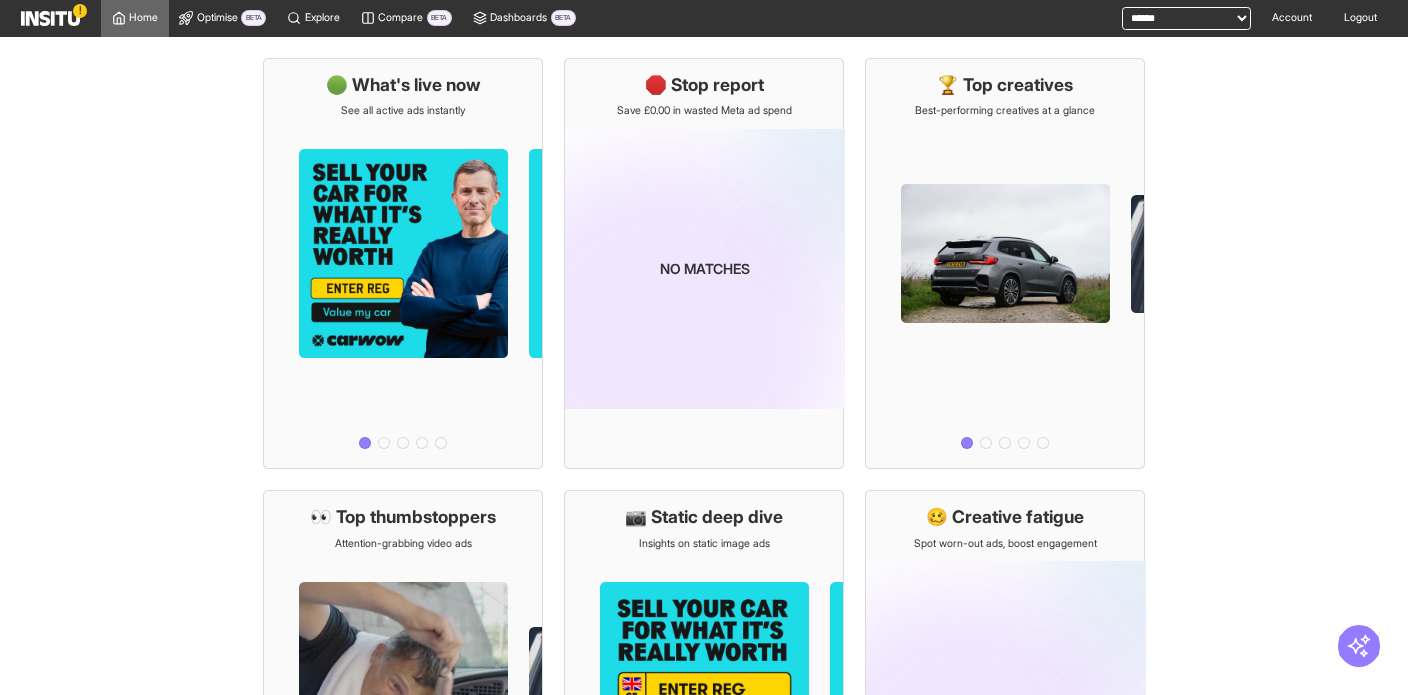 scroll, scrollTop: 0, scrollLeft: 0, axis: both 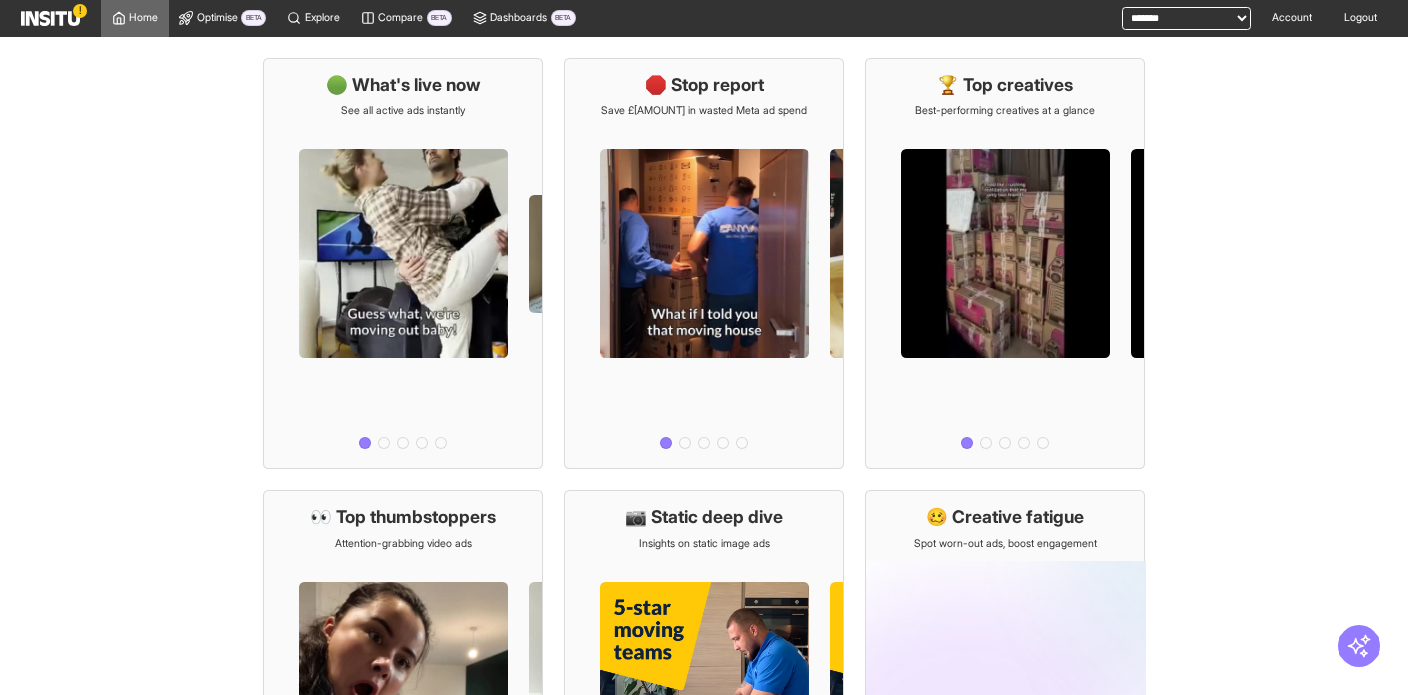 click on "**********" at bounding box center (1186, 18) 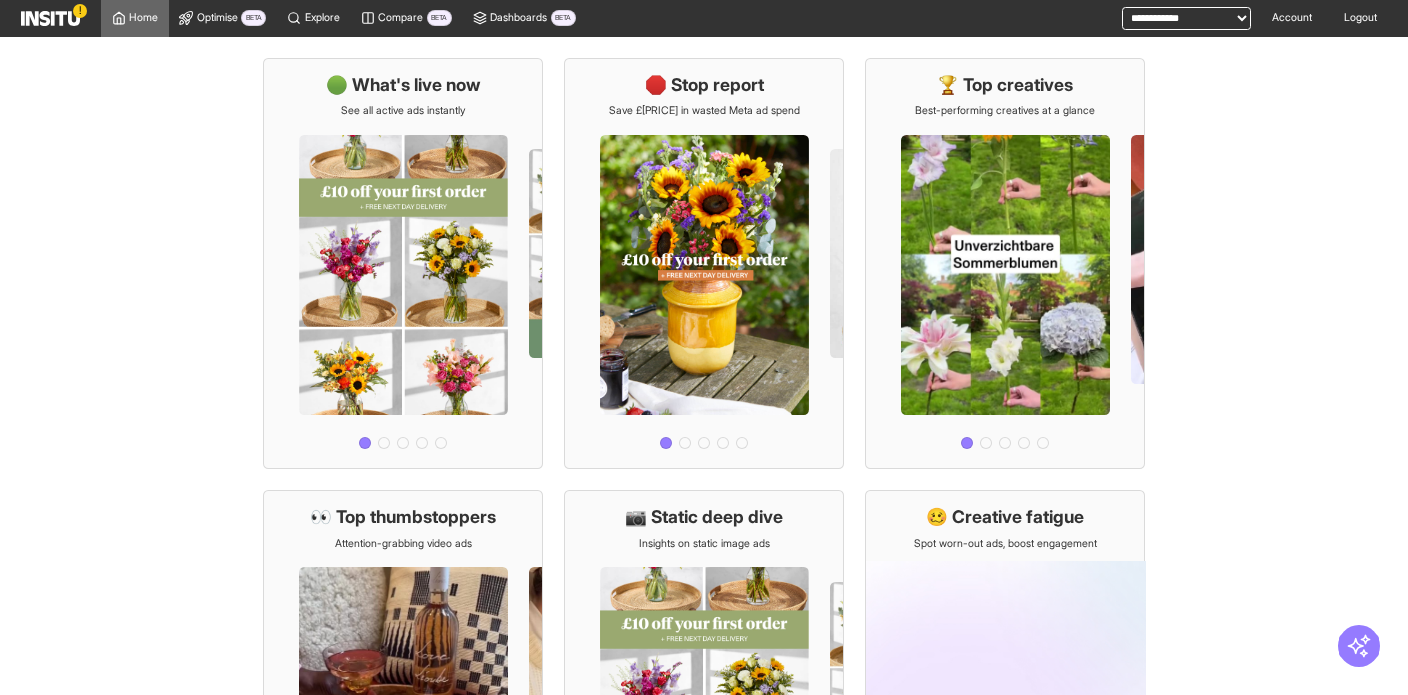 scroll, scrollTop: 0, scrollLeft: 0, axis: both 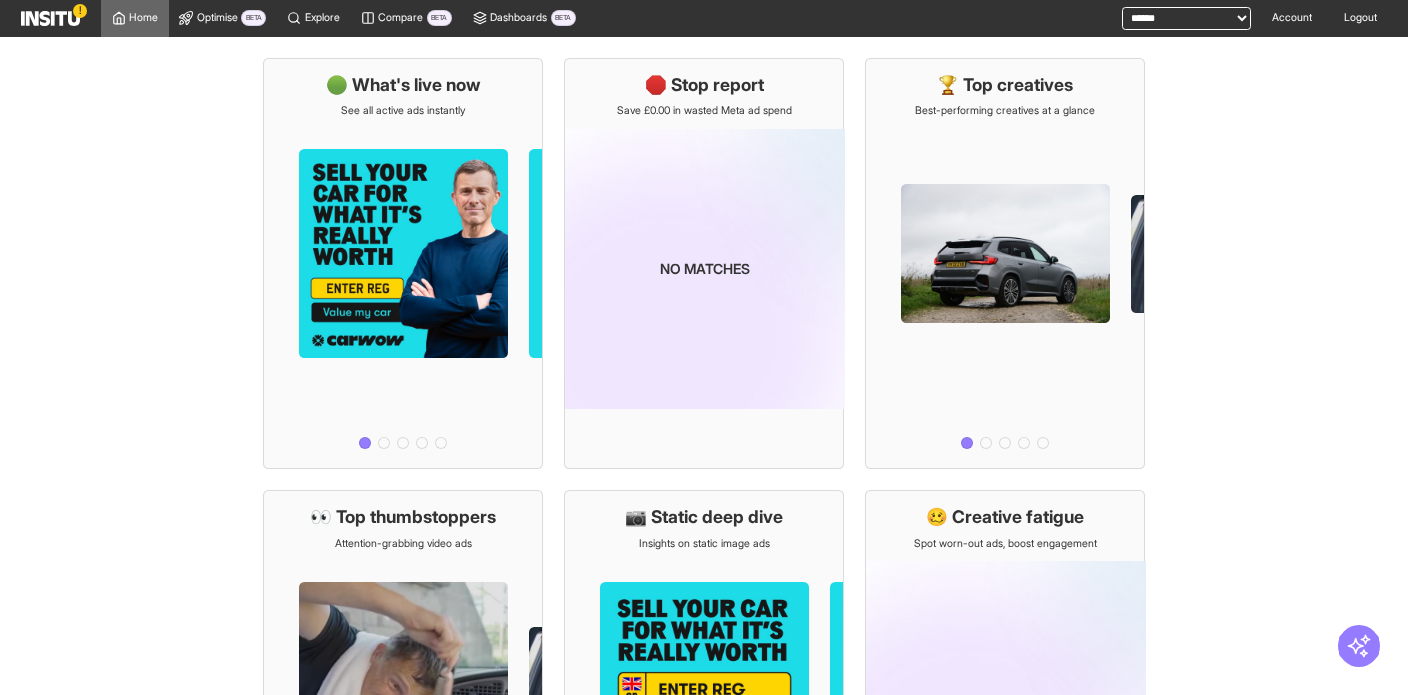 click on "**********" at bounding box center (1186, 18) 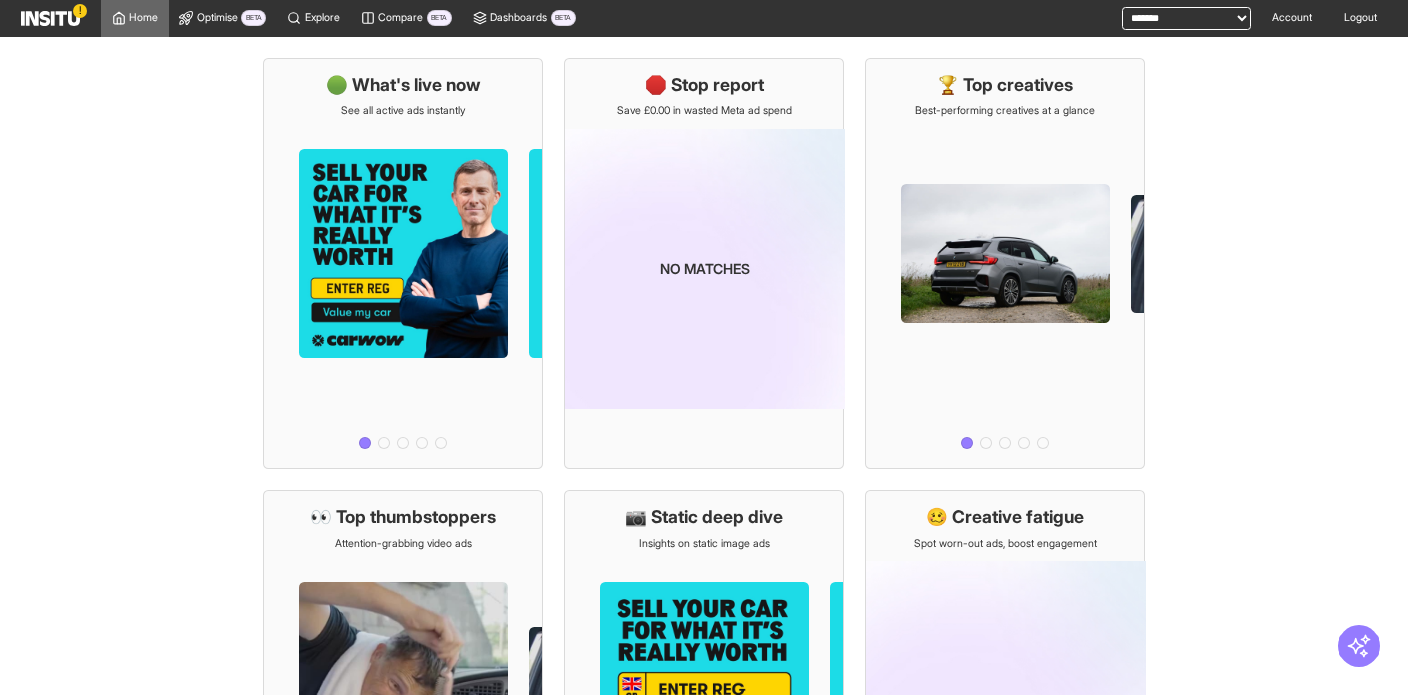 click on "**********" at bounding box center (1186, 18) 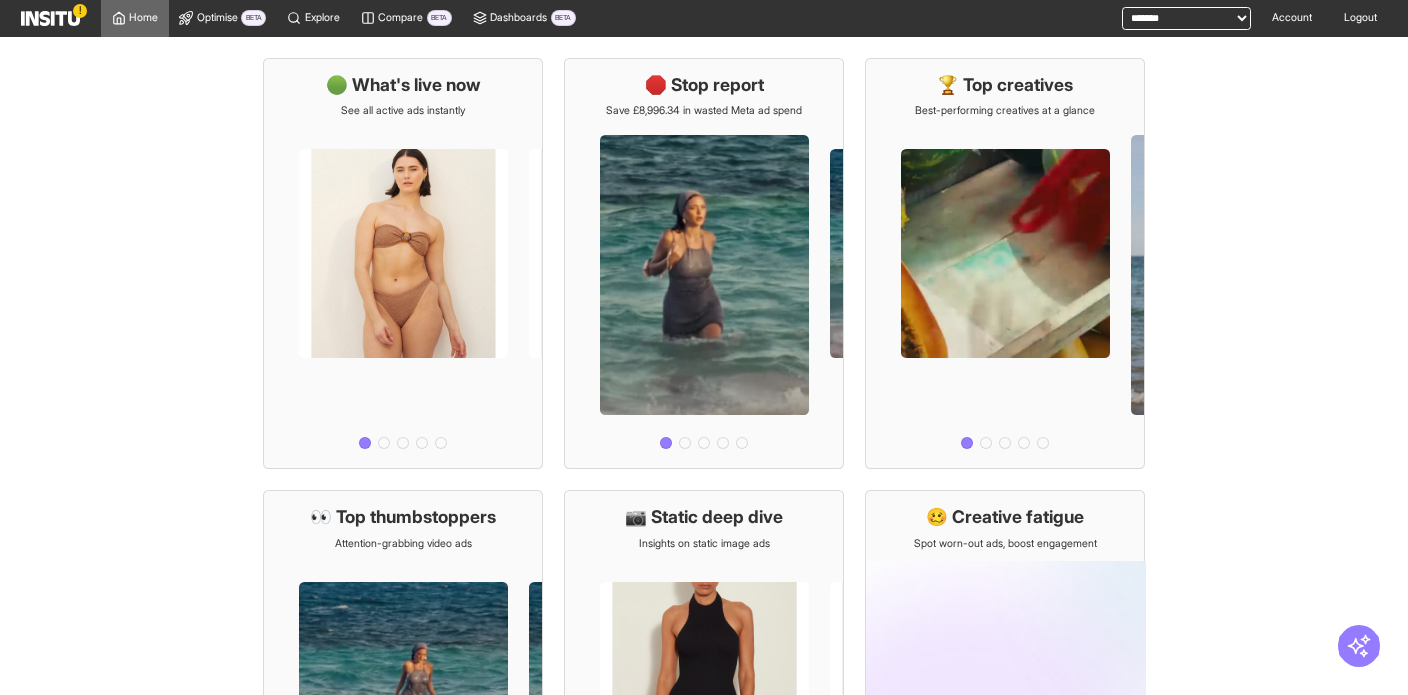 scroll, scrollTop: 0, scrollLeft: 0, axis: both 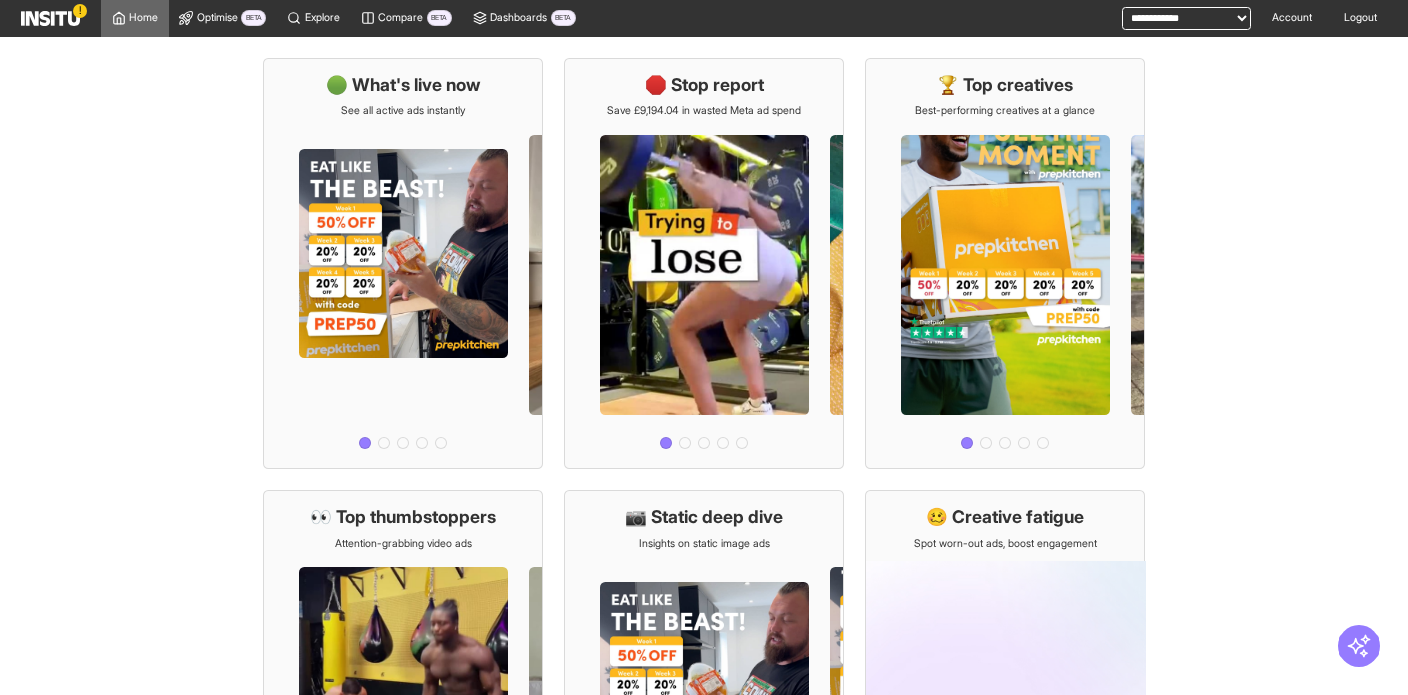 click on "**********" at bounding box center (1186, 18) 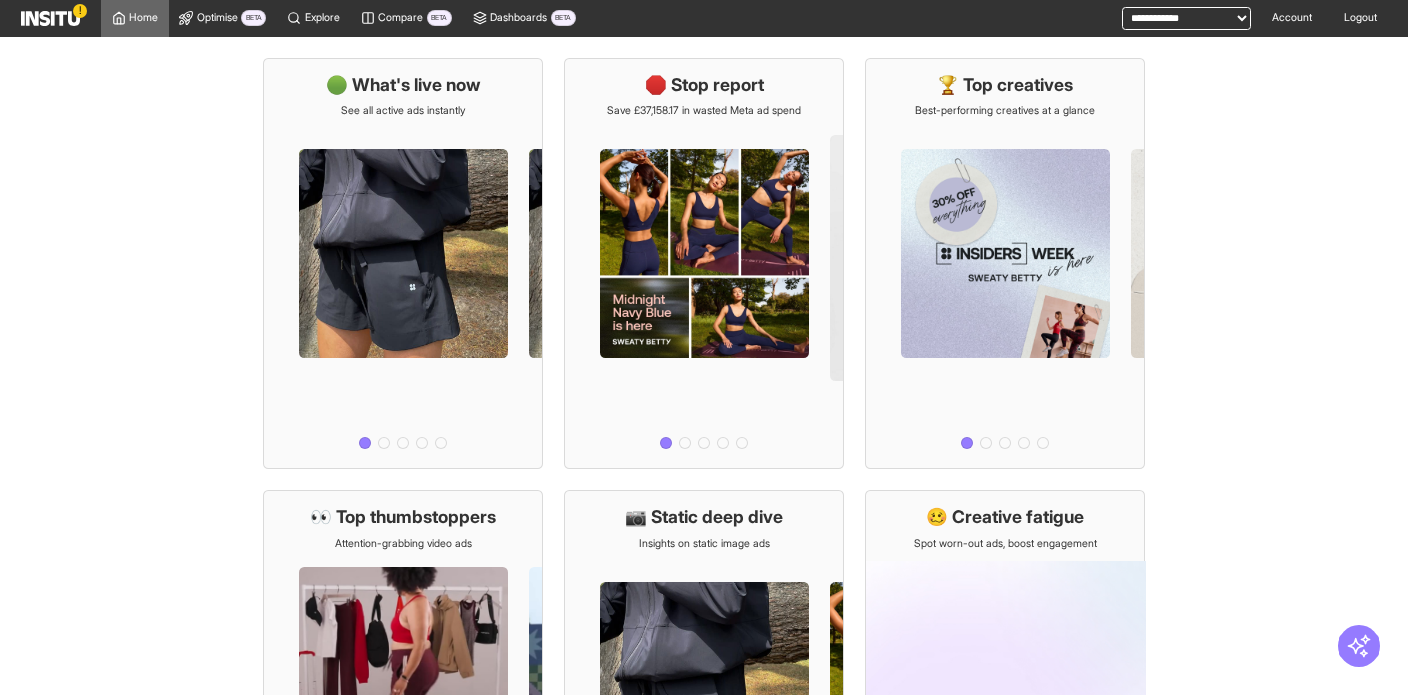 scroll, scrollTop: 0, scrollLeft: 0, axis: both 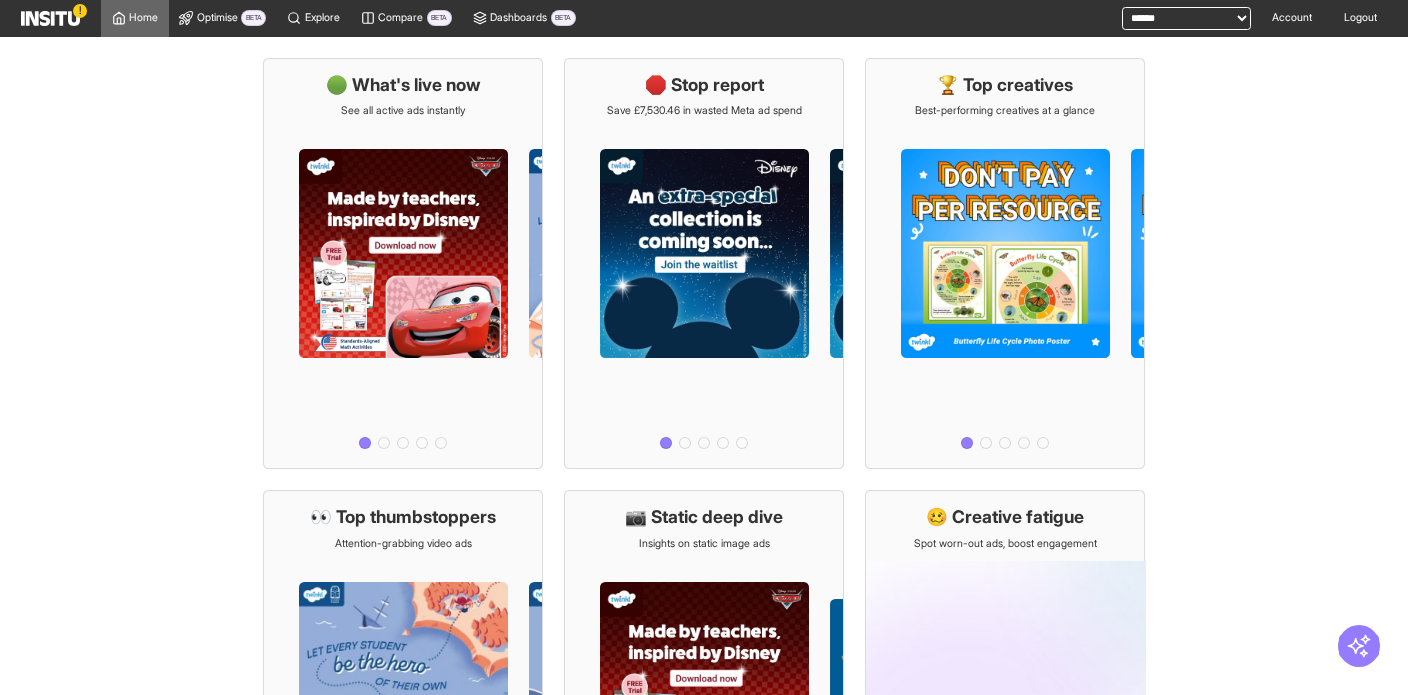 click on "**********" at bounding box center [1186, 18] 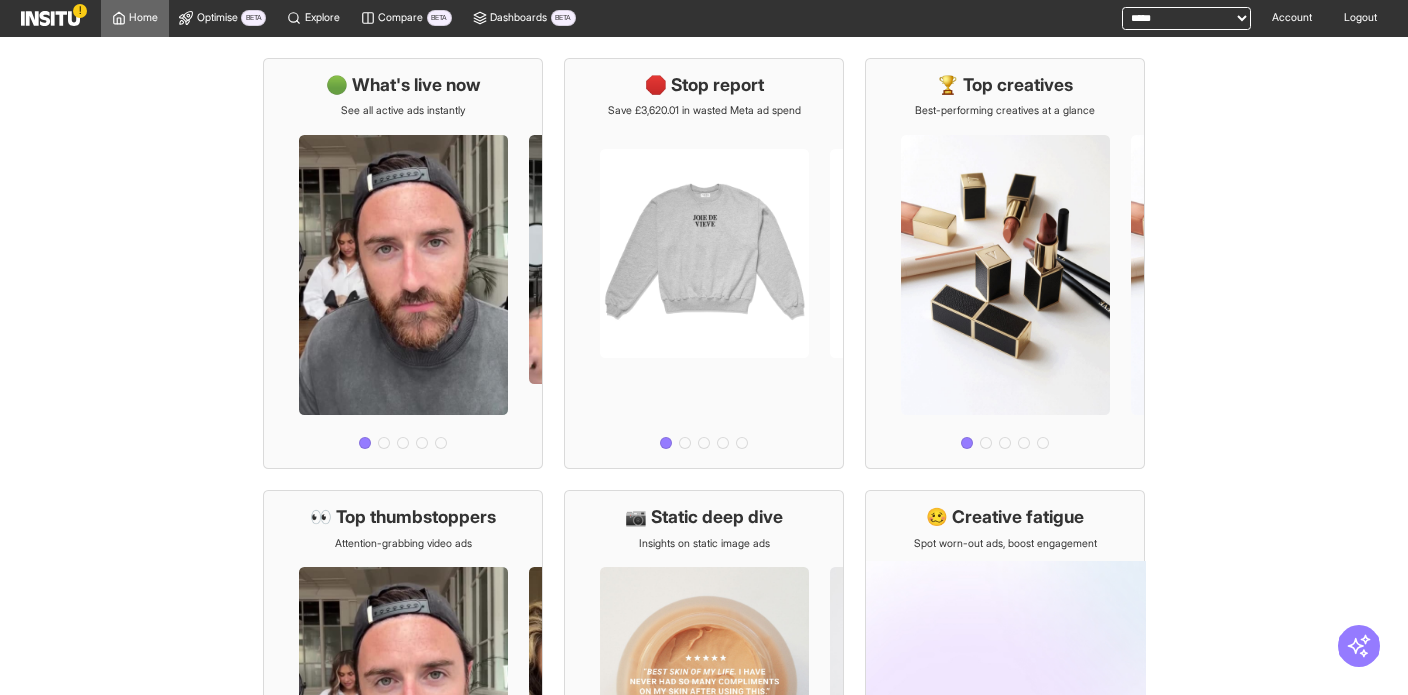 scroll, scrollTop: 0, scrollLeft: 0, axis: both 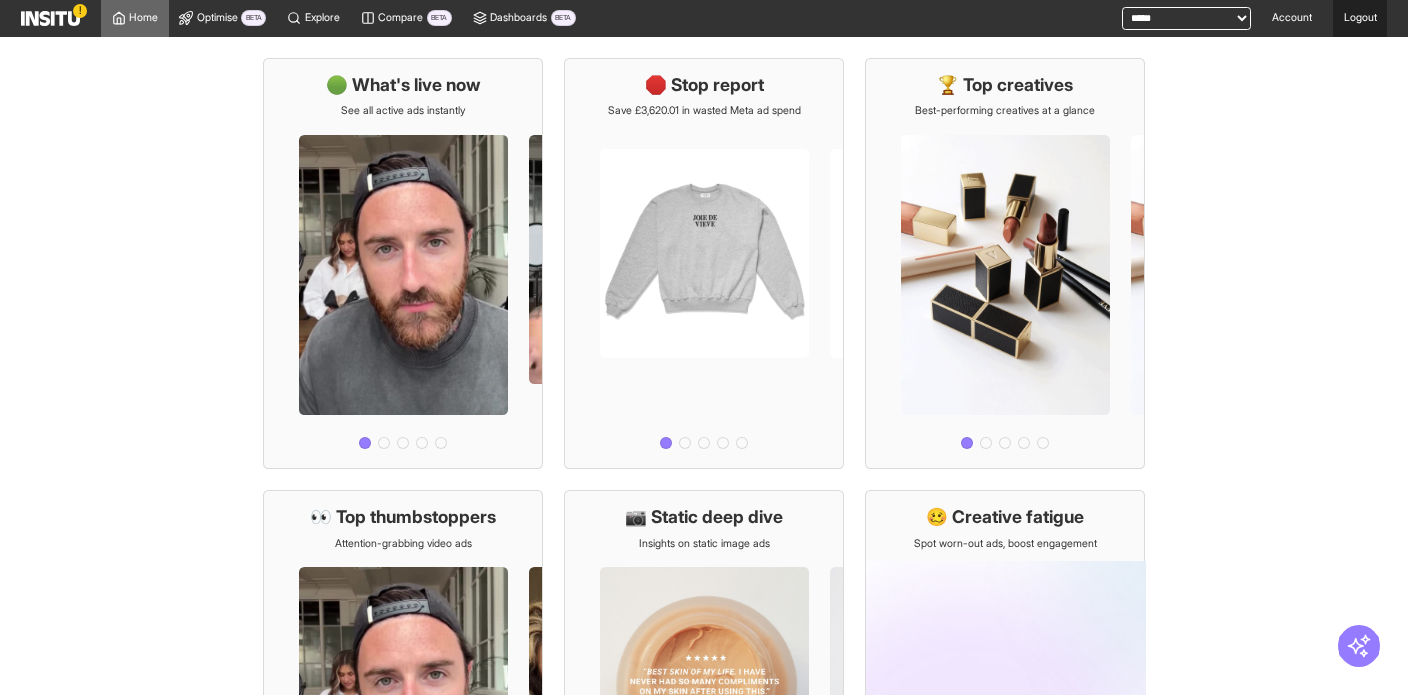 click on "Logout" at bounding box center (1360, 18) 